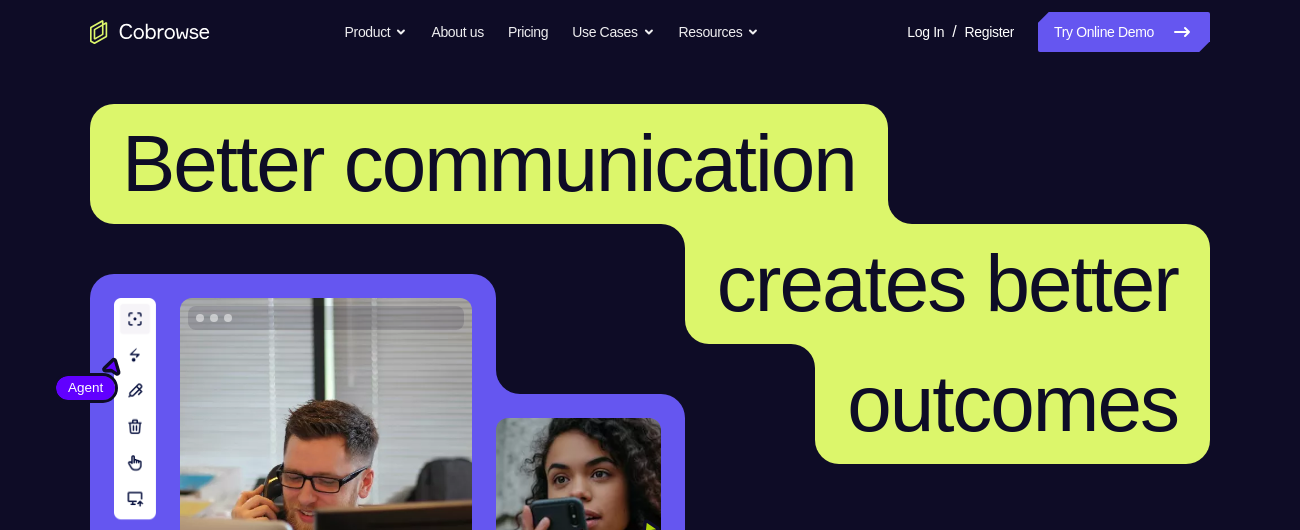 scroll, scrollTop: 0, scrollLeft: 0, axis: both 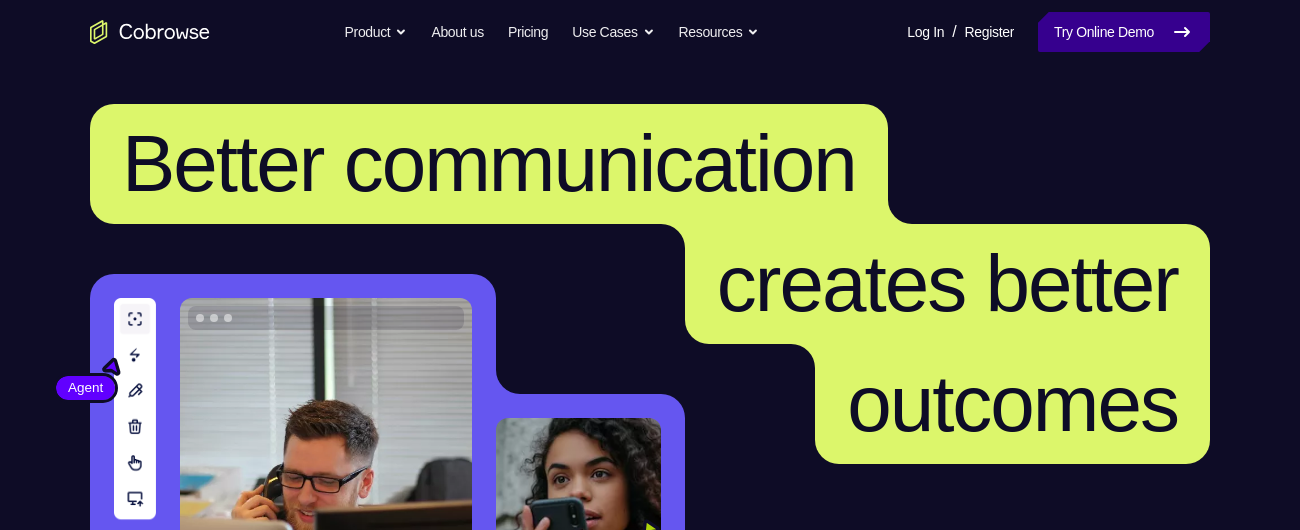 click on "Try Online Demo" at bounding box center (1124, 32) 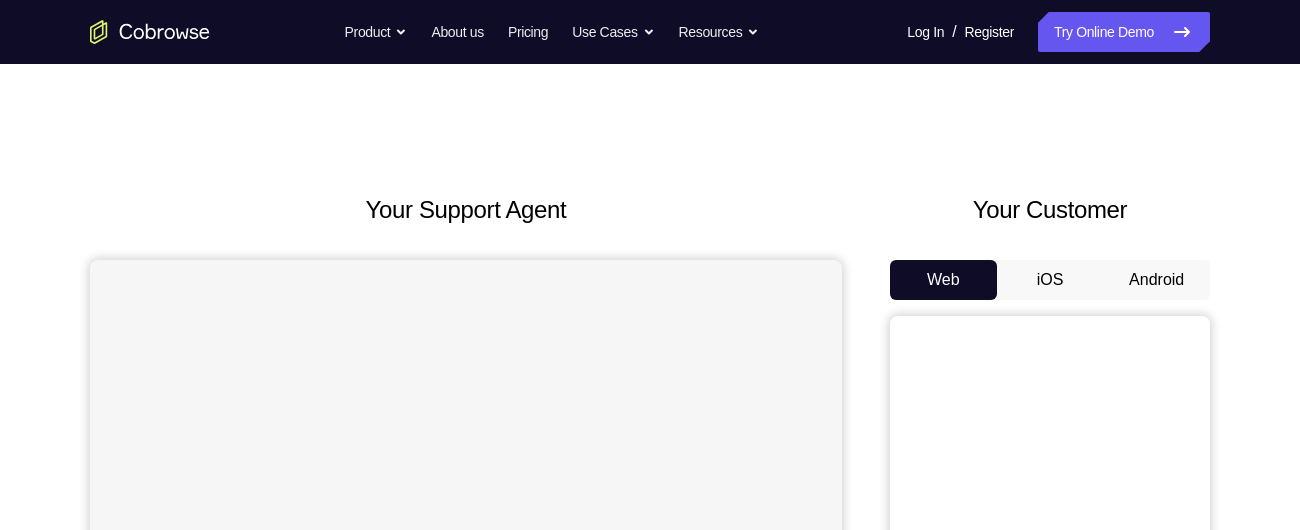 scroll, scrollTop: 0, scrollLeft: 0, axis: both 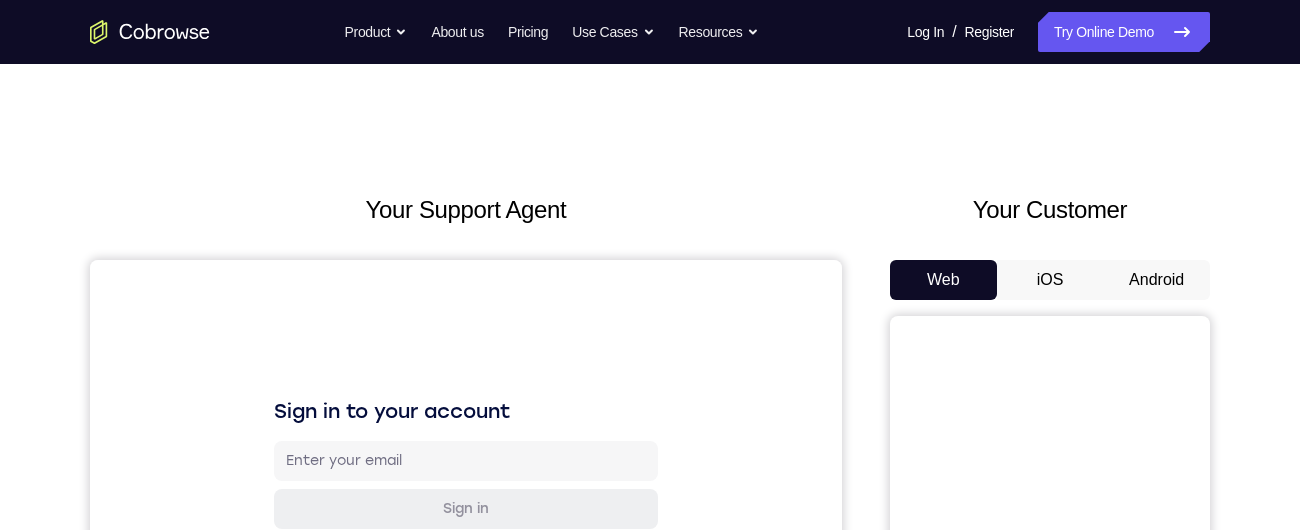click on "Android" at bounding box center (1156, 280) 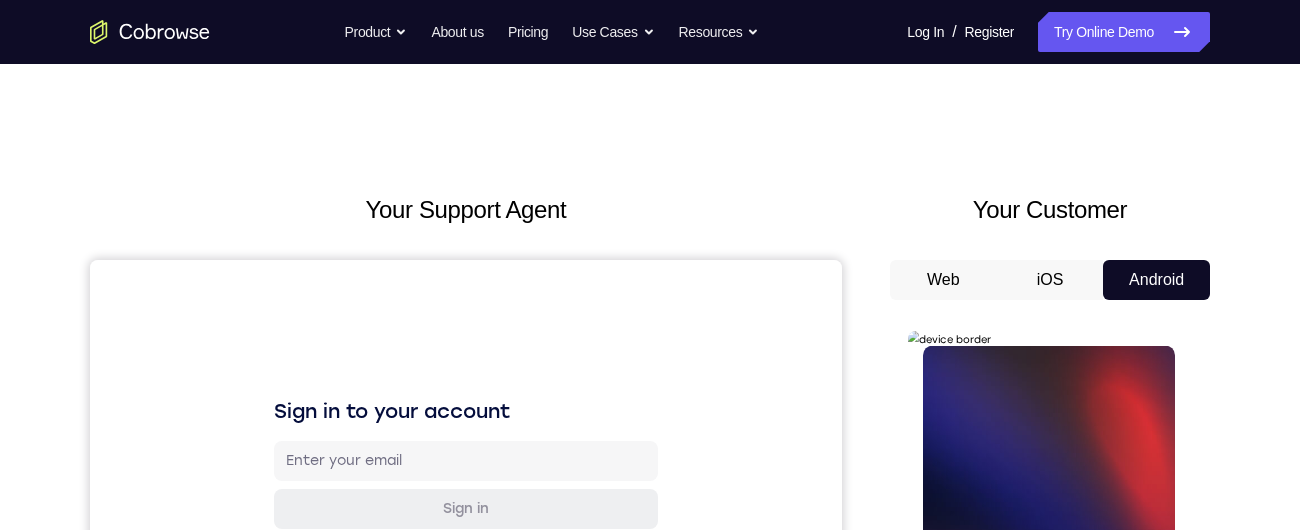 scroll, scrollTop: 164, scrollLeft: 0, axis: vertical 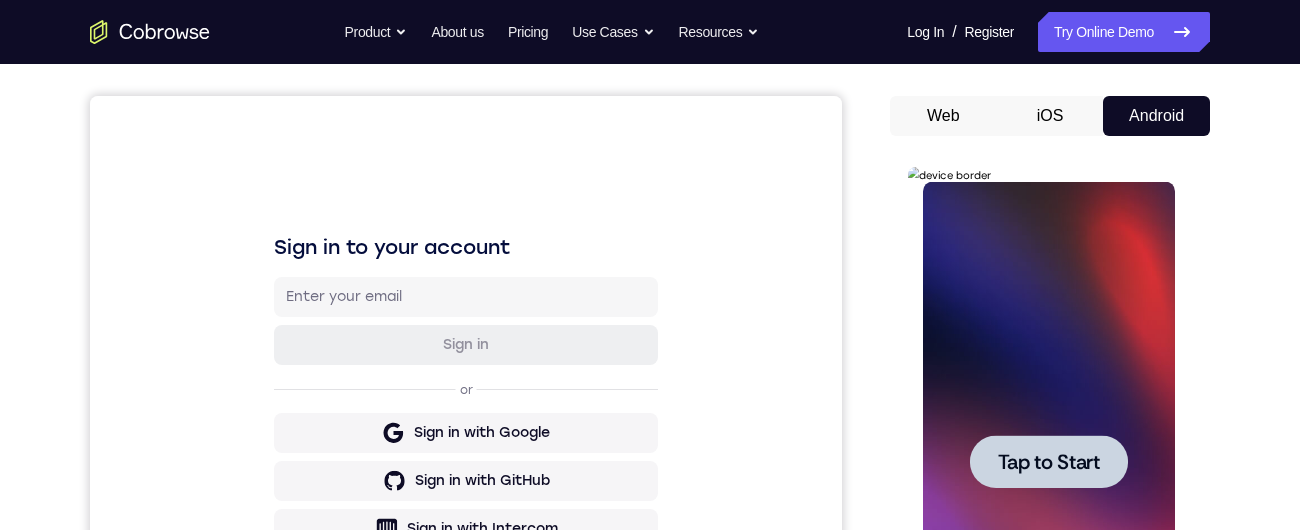 click at bounding box center [1048, 461] 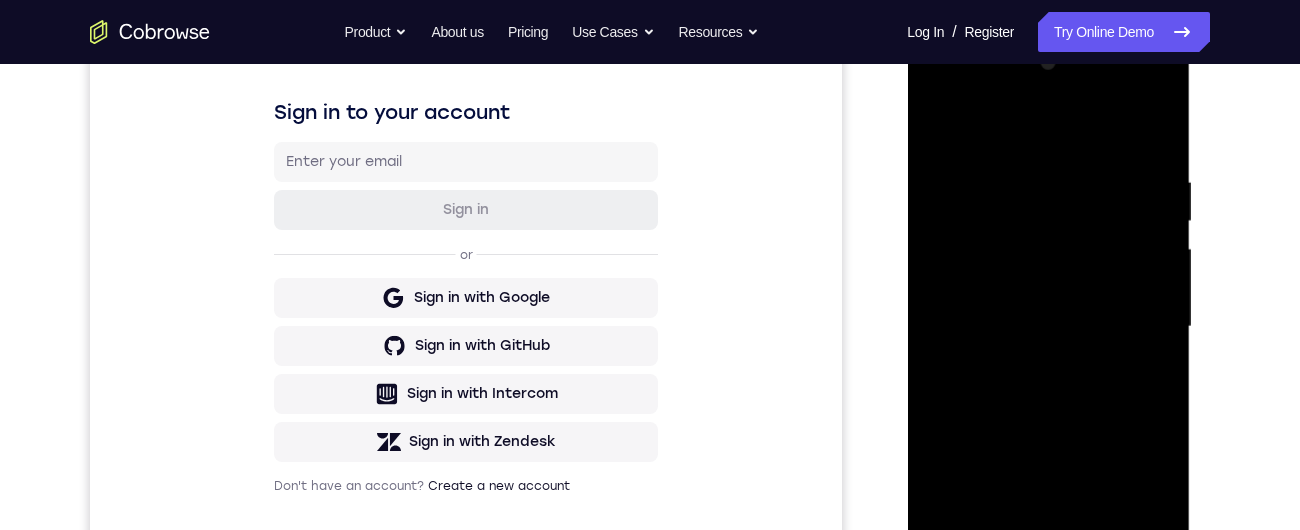 scroll, scrollTop: 437, scrollLeft: 0, axis: vertical 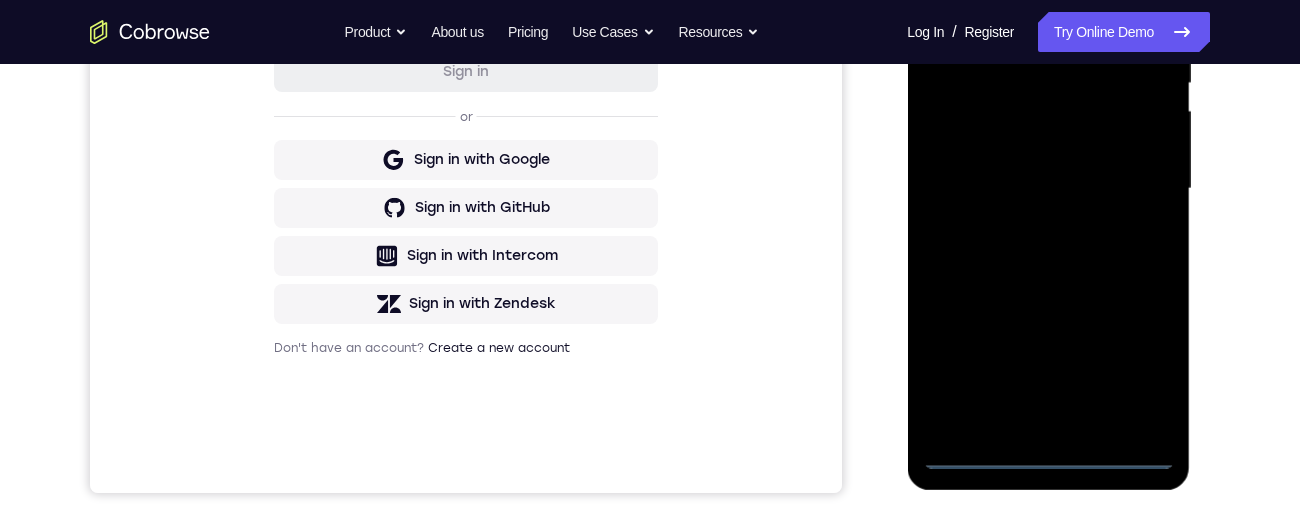 click at bounding box center [1048, 189] 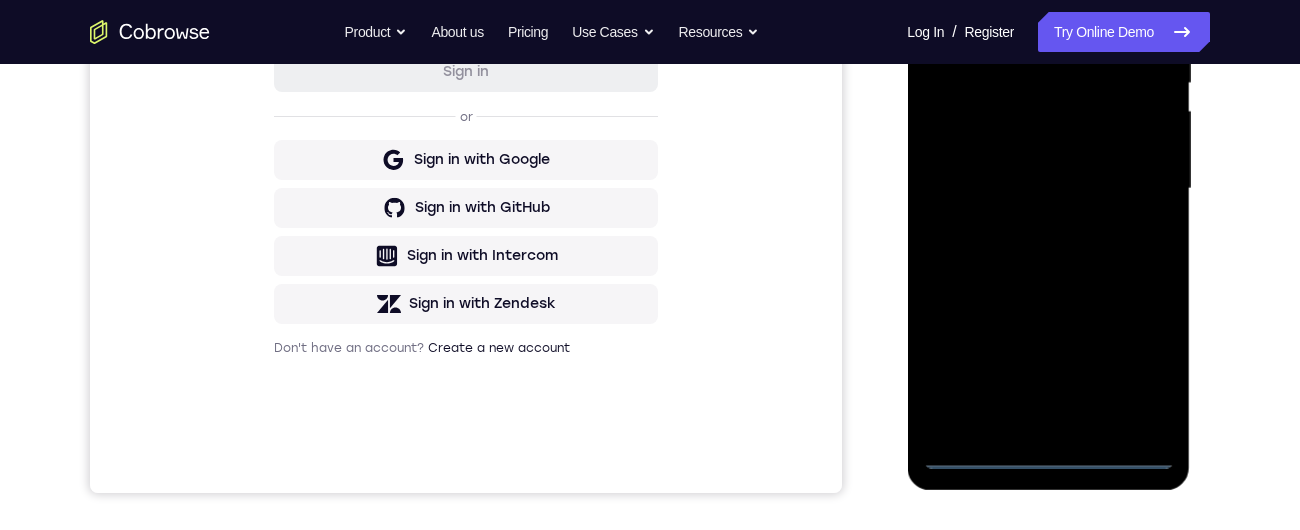 click at bounding box center (1048, 189) 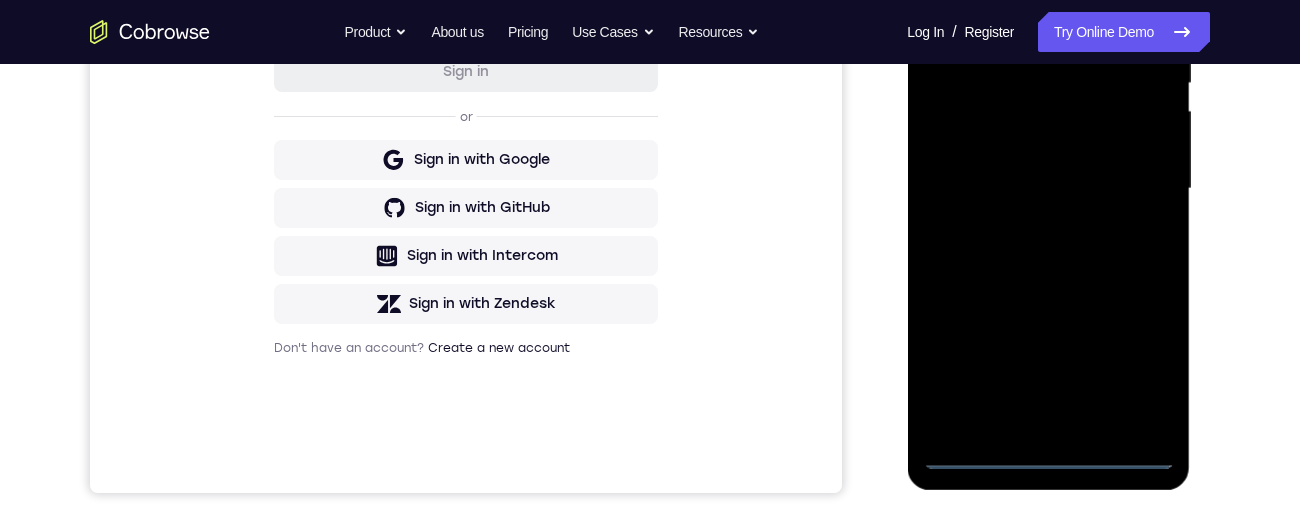 click at bounding box center (1048, 189) 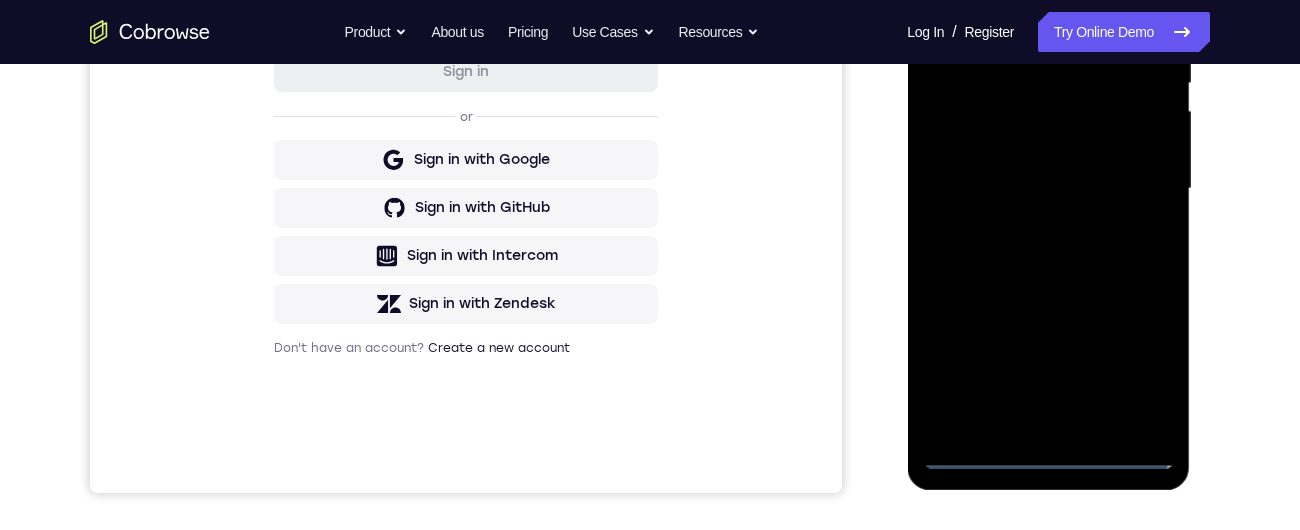 scroll, scrollTop: 302, scrollLeft: 0, axis: vertical 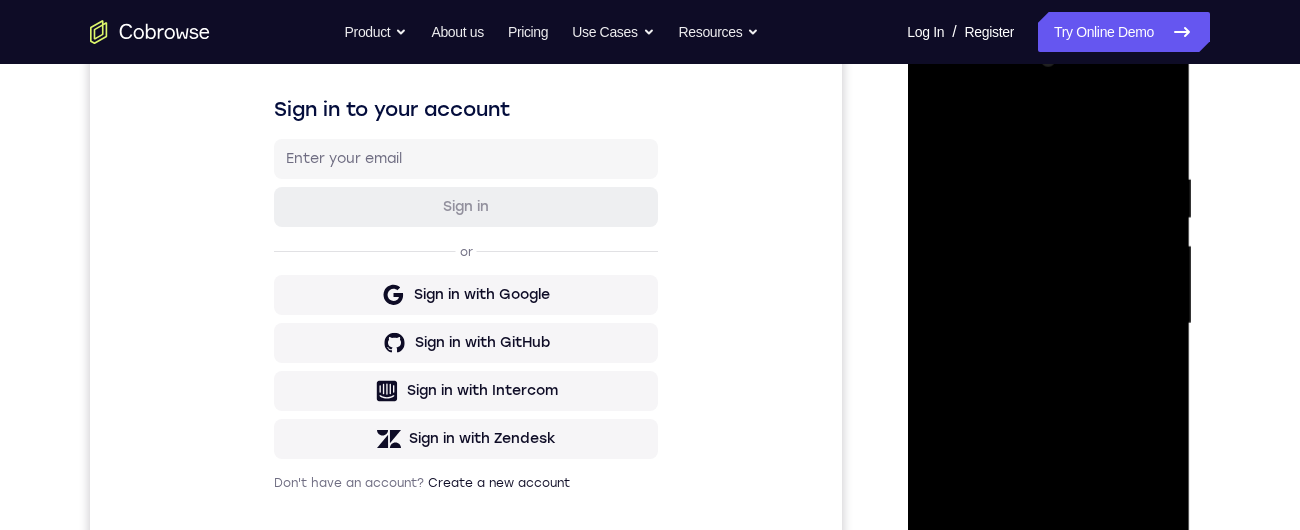 click at bounding box center [1048, 324] 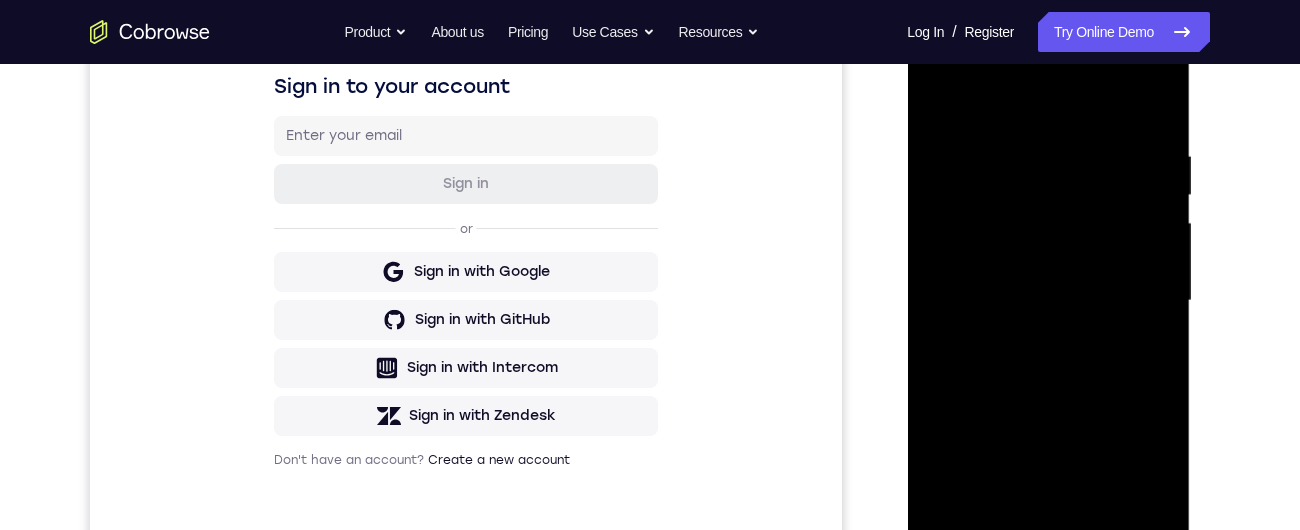 click at bounding box center (1048, 301) 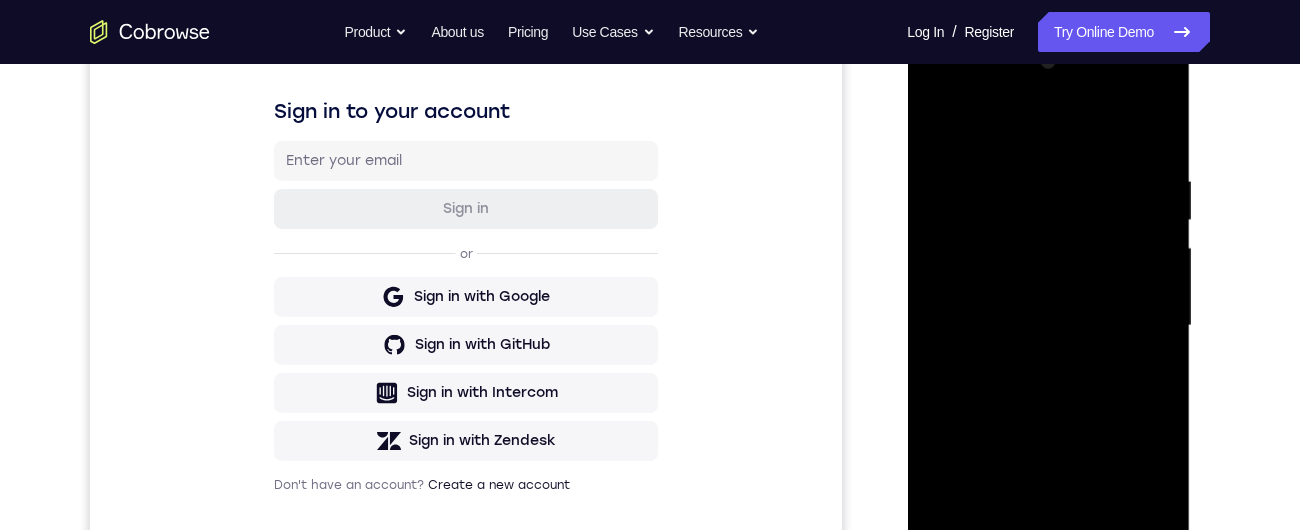 click at bounding box center [1048, 326] 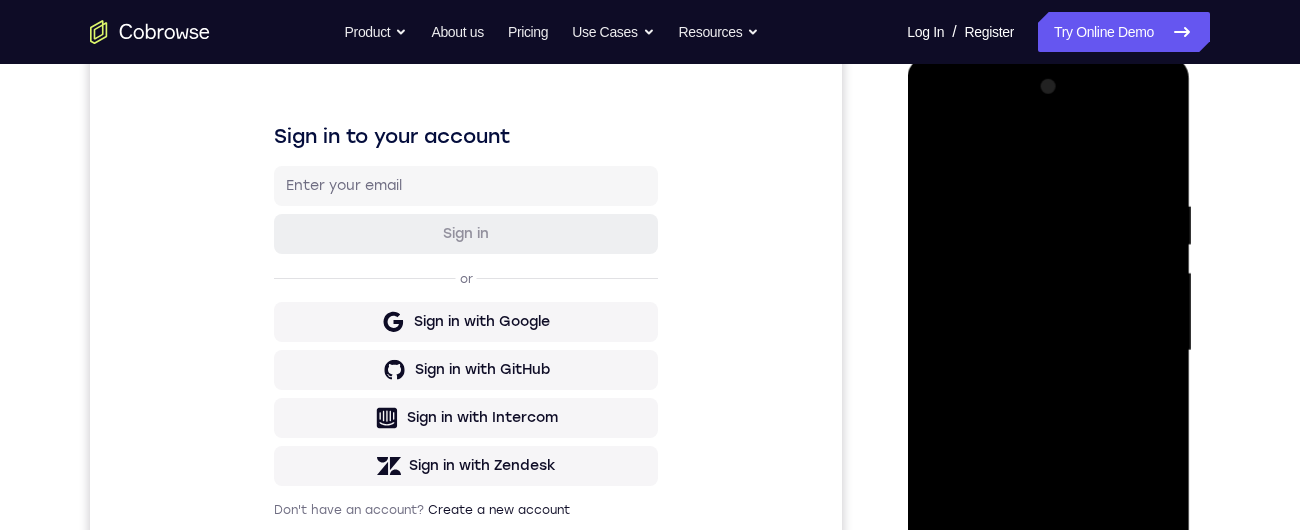 click at bounding box center (1048, 351) 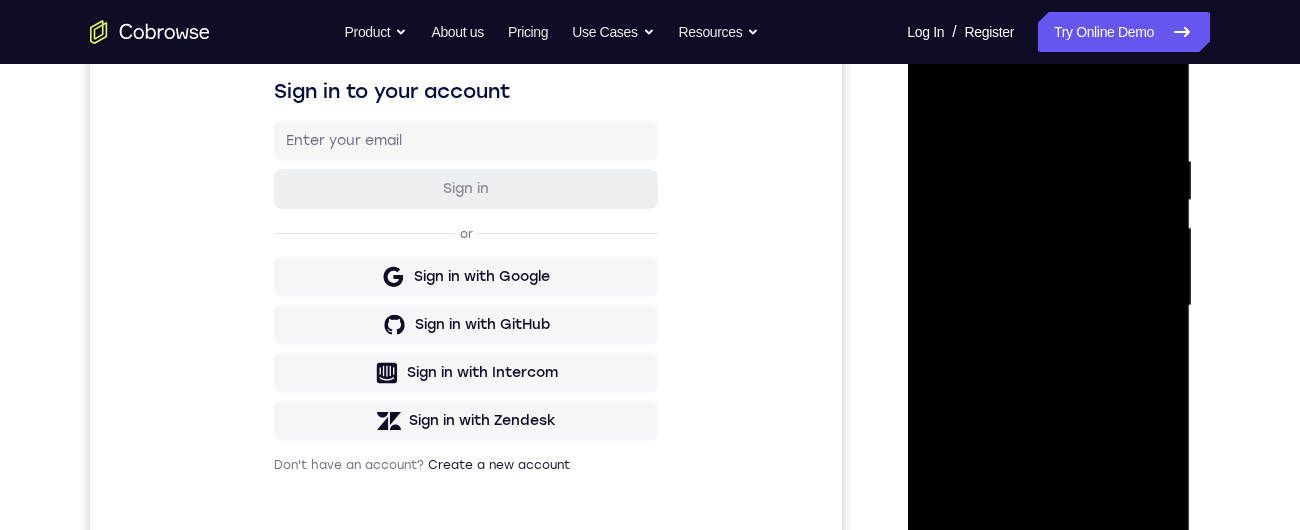 click at bounding box center (1048, 306) 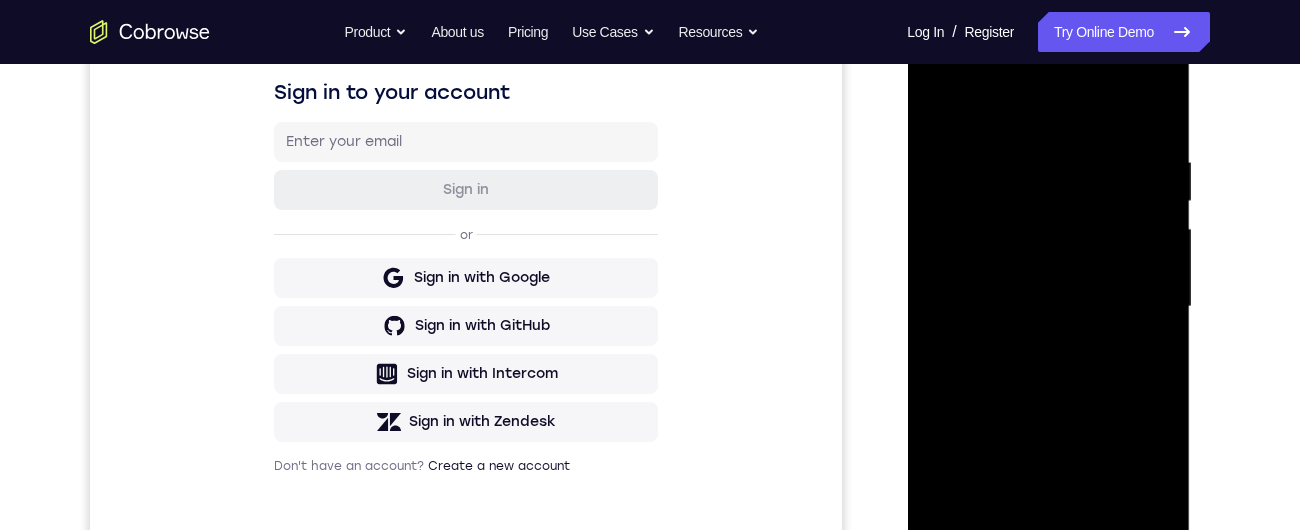click at bounding box center [1048, 307] 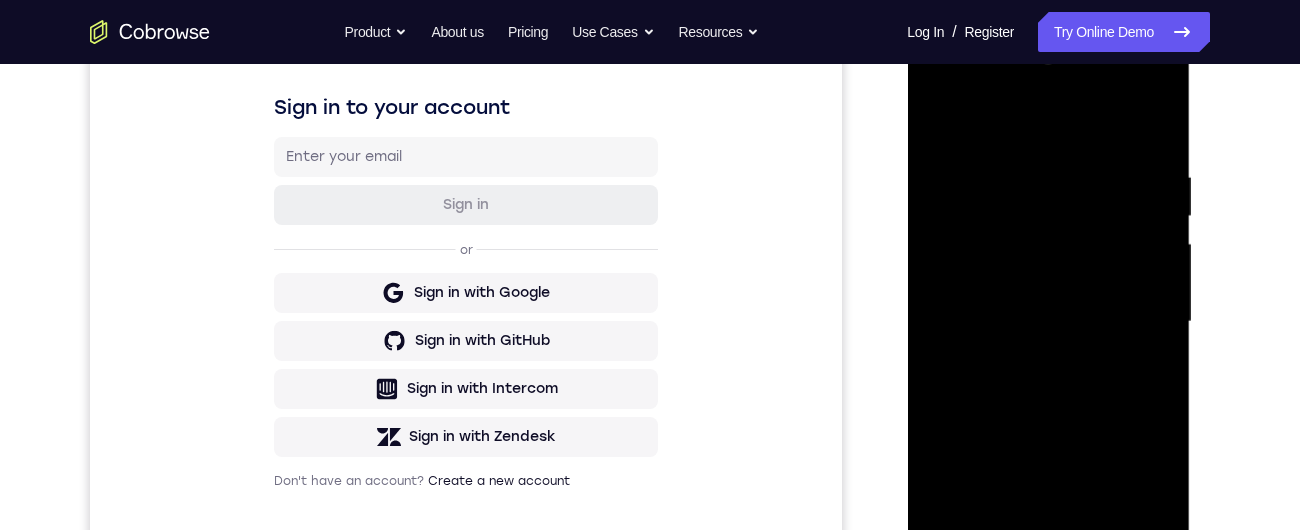 click at bounding box center [1048, 322] 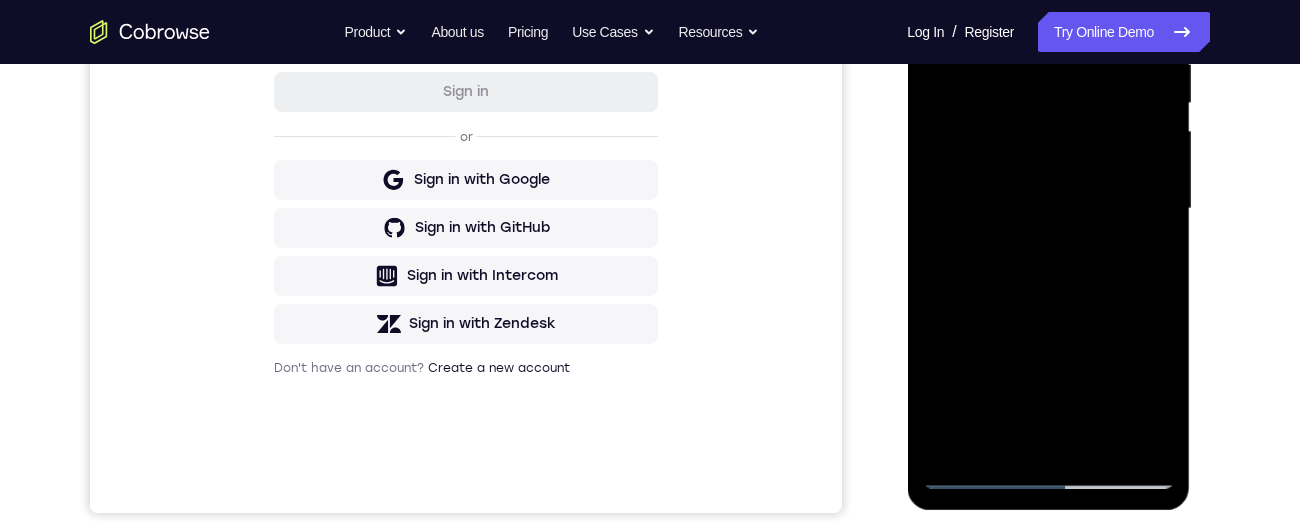 scroll, scrollTop: 371, scrollLeft: 0, axis: vertical 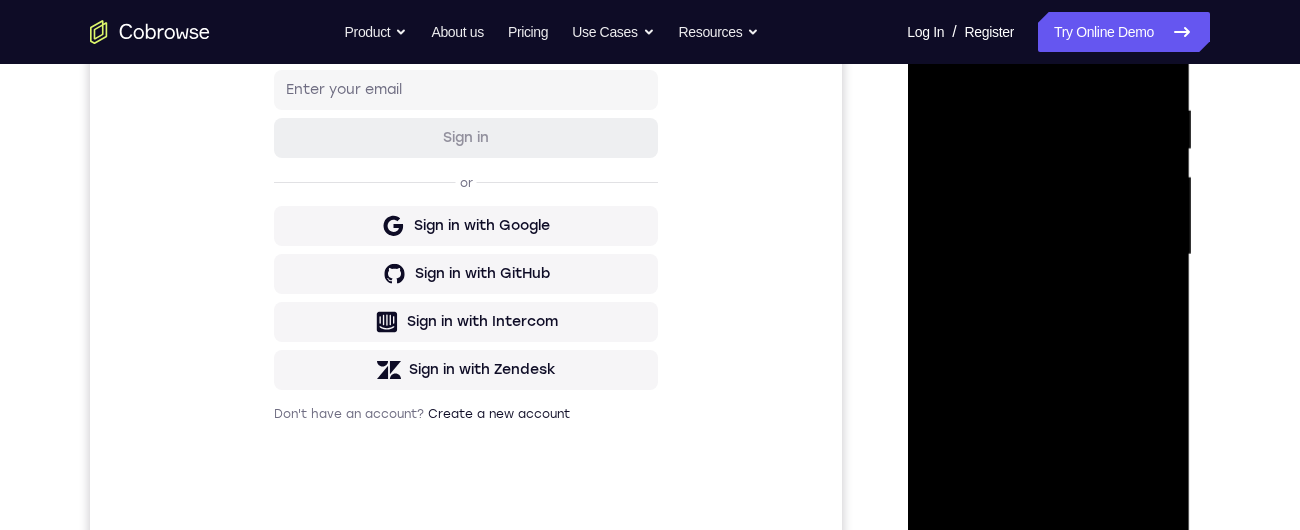 click at bounding box center [1048, 255] 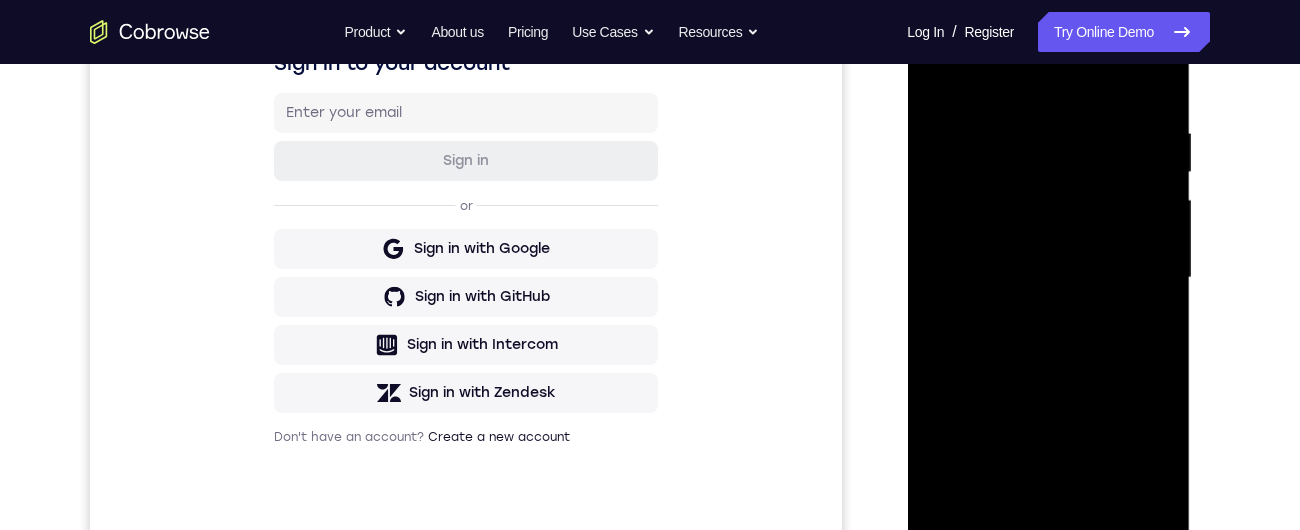 click at bounding box center [1048, 278] 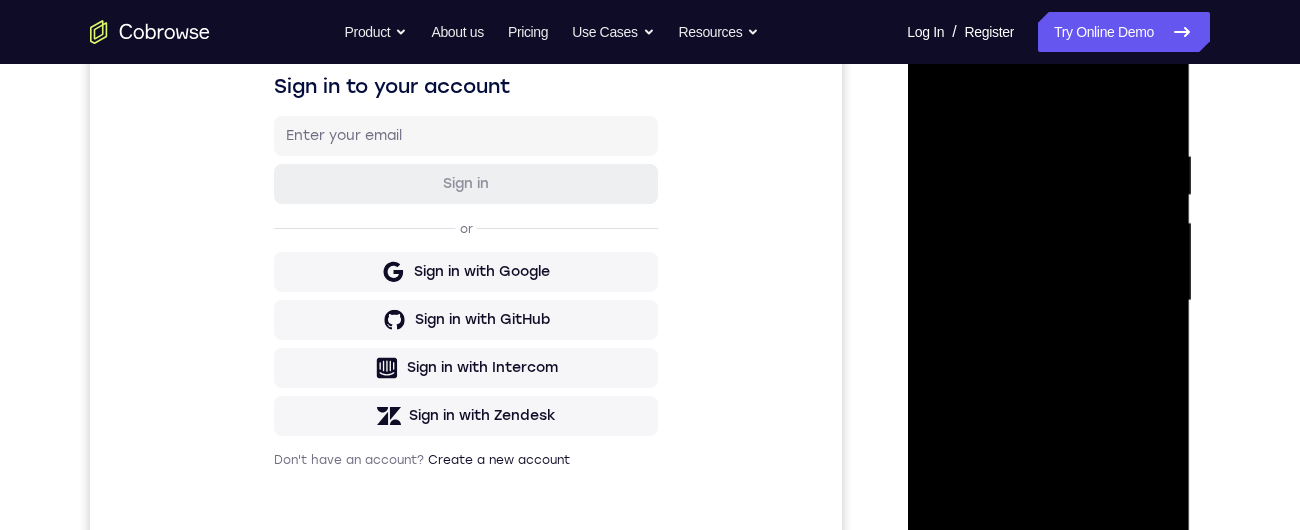 click at bounding box center [1048, 301] 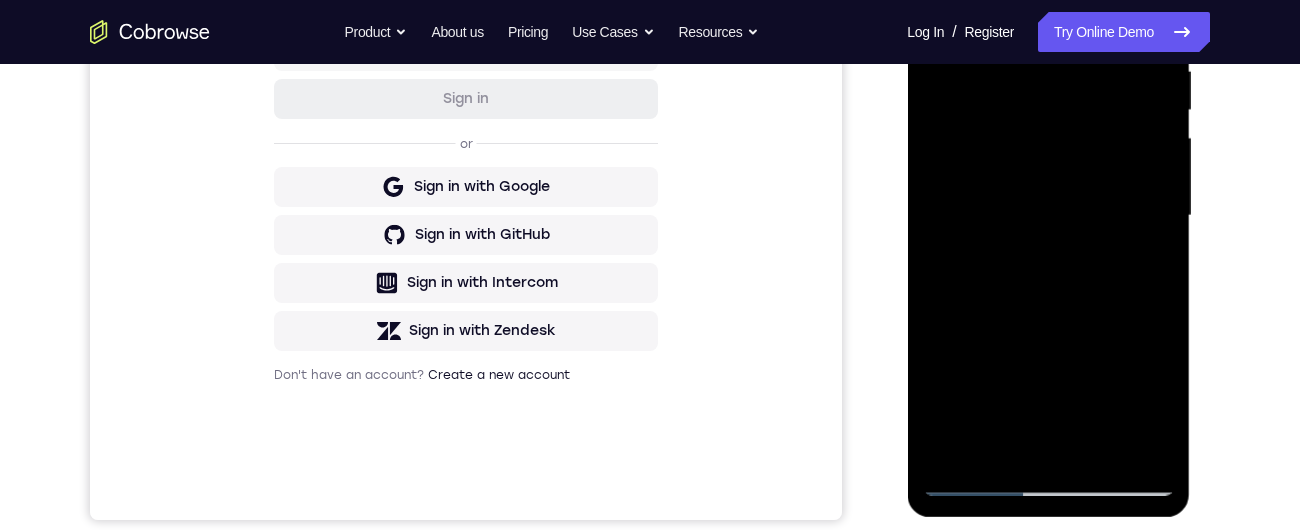 click at bounding box center [1048, 216] 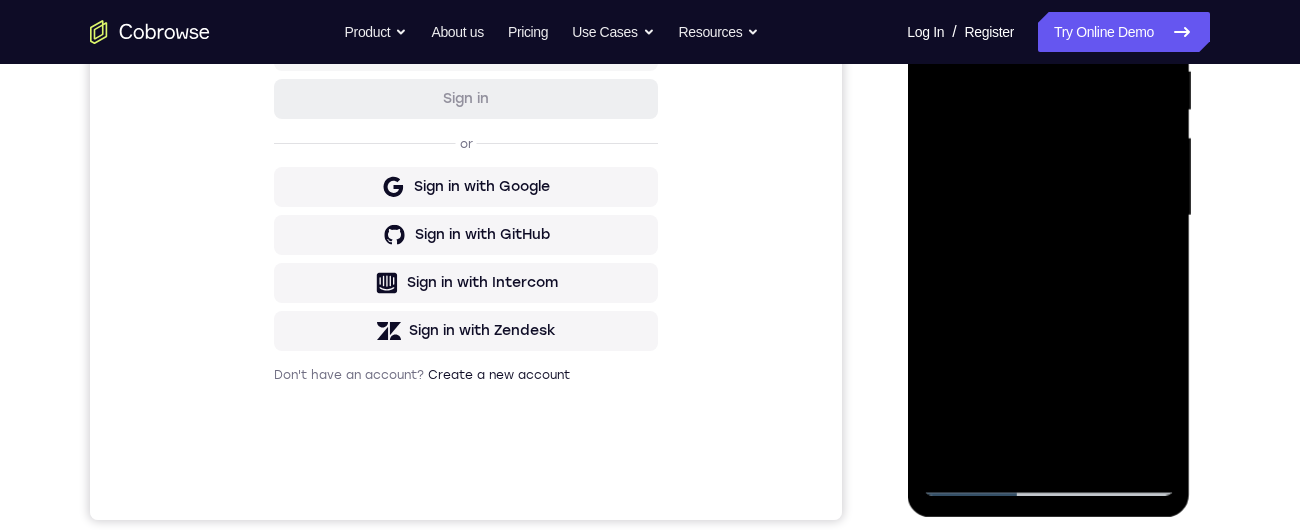 click at bounding box center (1048, 216) 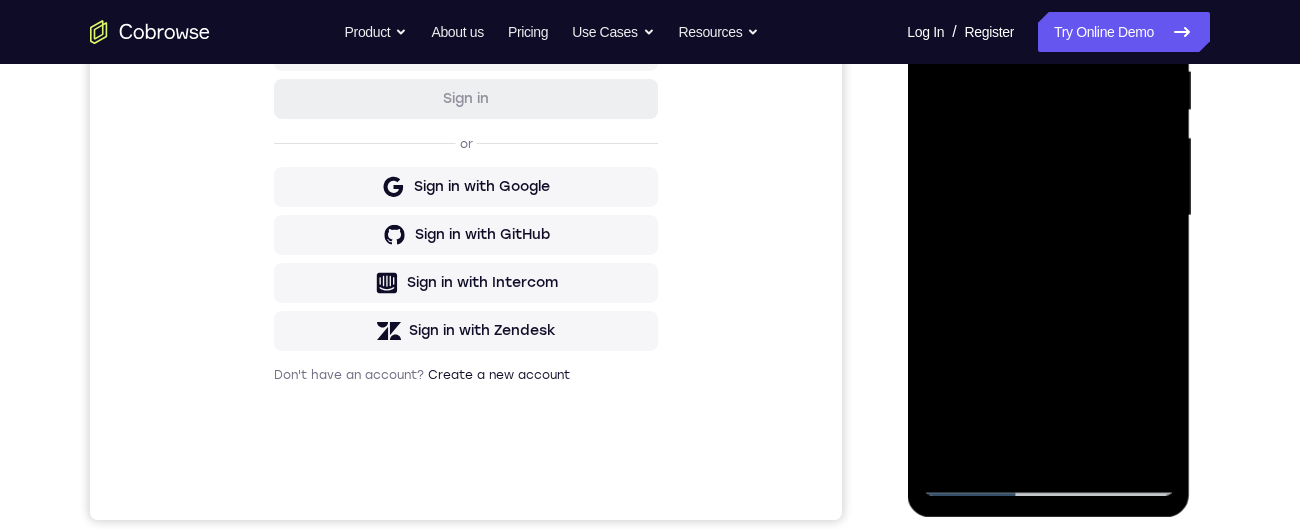 scroll, scrollTop: 325, scrollLeft: 0, axis: vertical 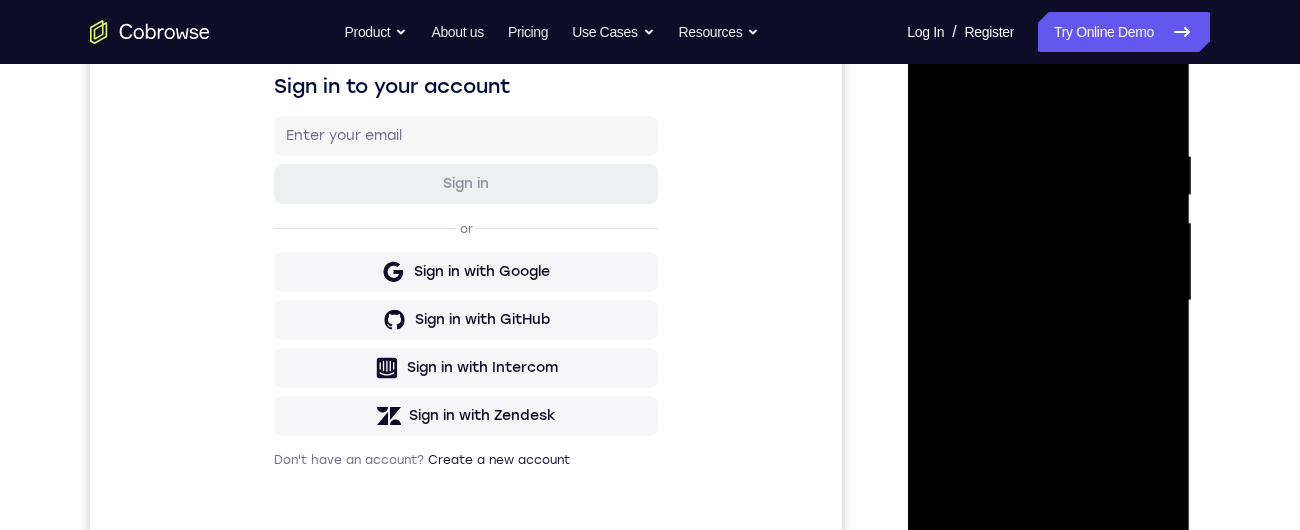 click at bounding box center [1048, 301] 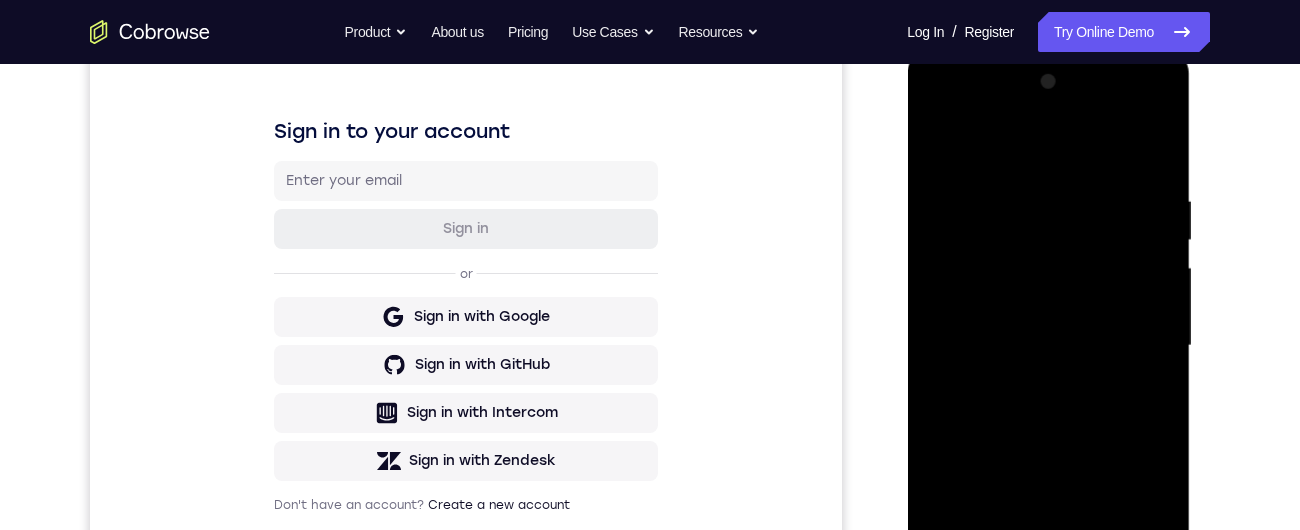click at bounding box center (1048, 346) 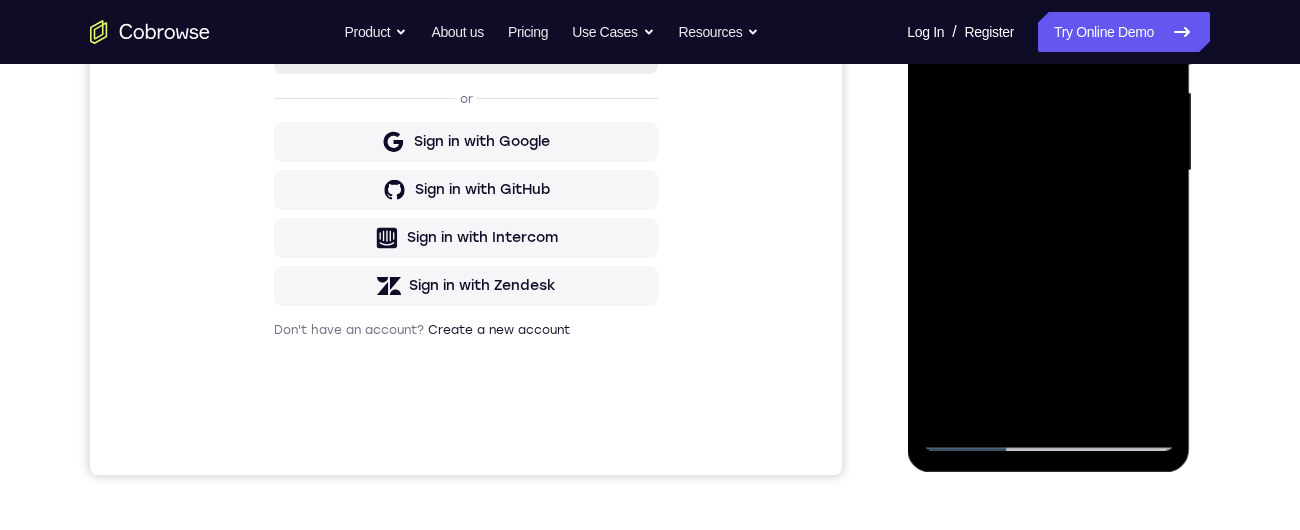 scroll, scrollTop: 1261, scrollLeft: 0, axis: vertical 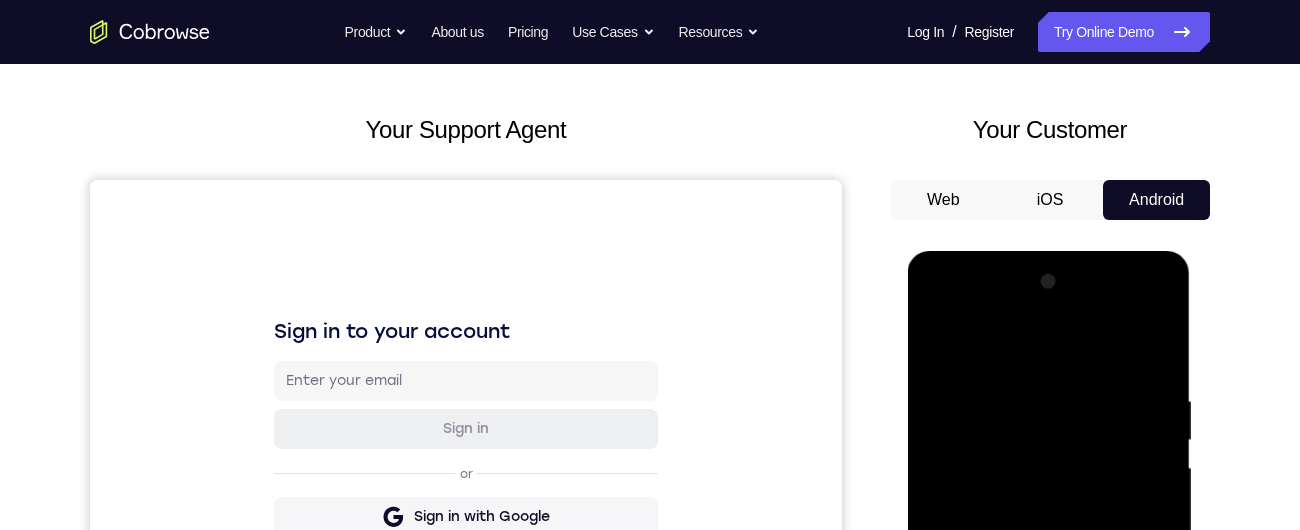 click at bounding box center [1048, 546] 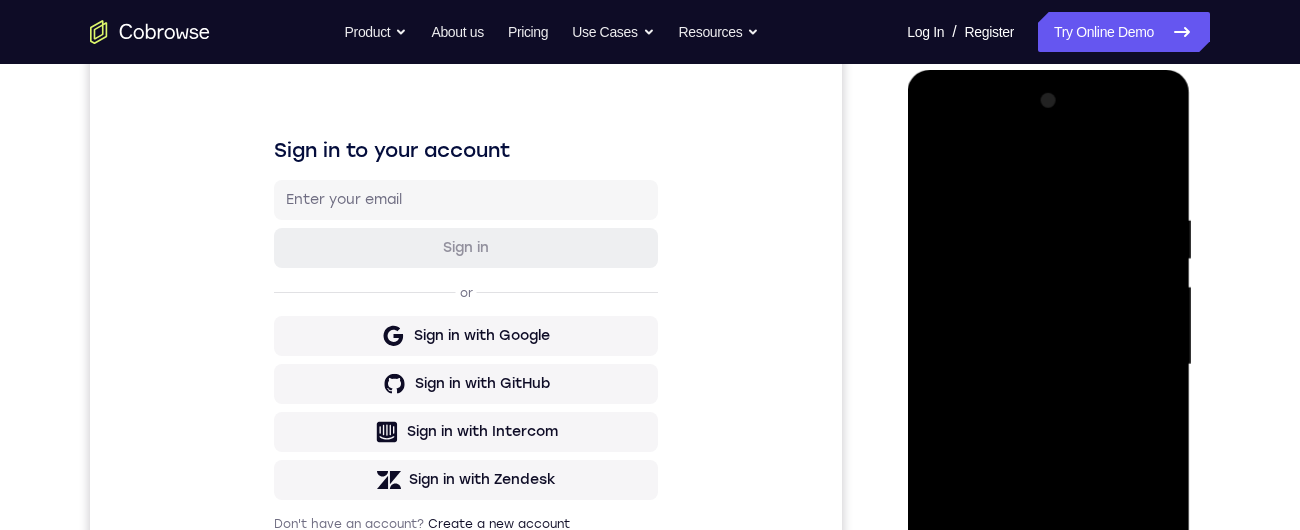 click at bounding box center [1048, 365] 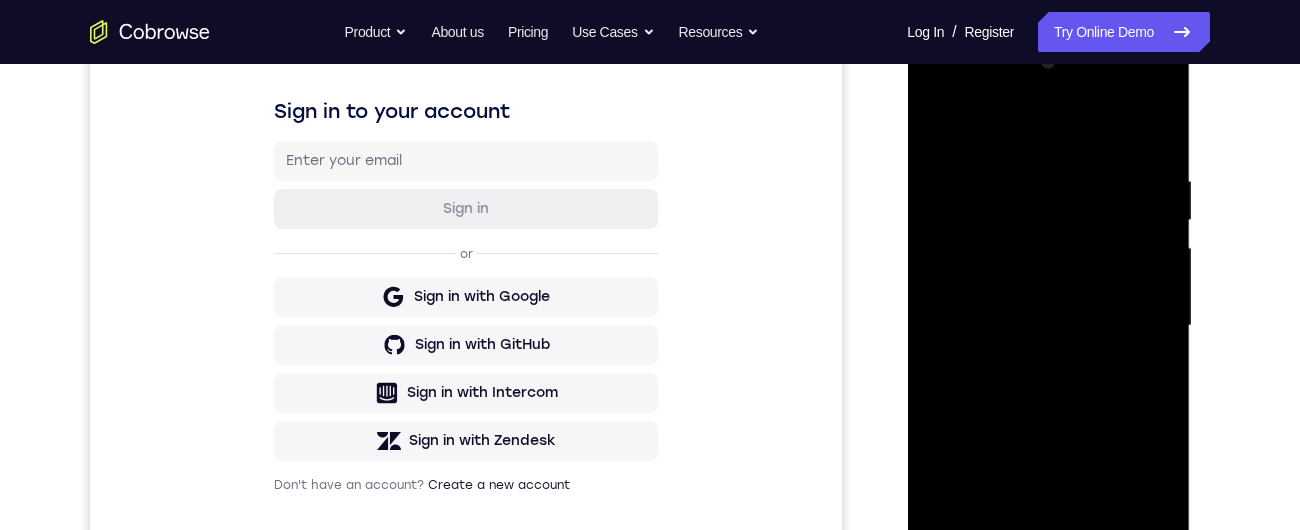 click at bounding box center (1048, 326) 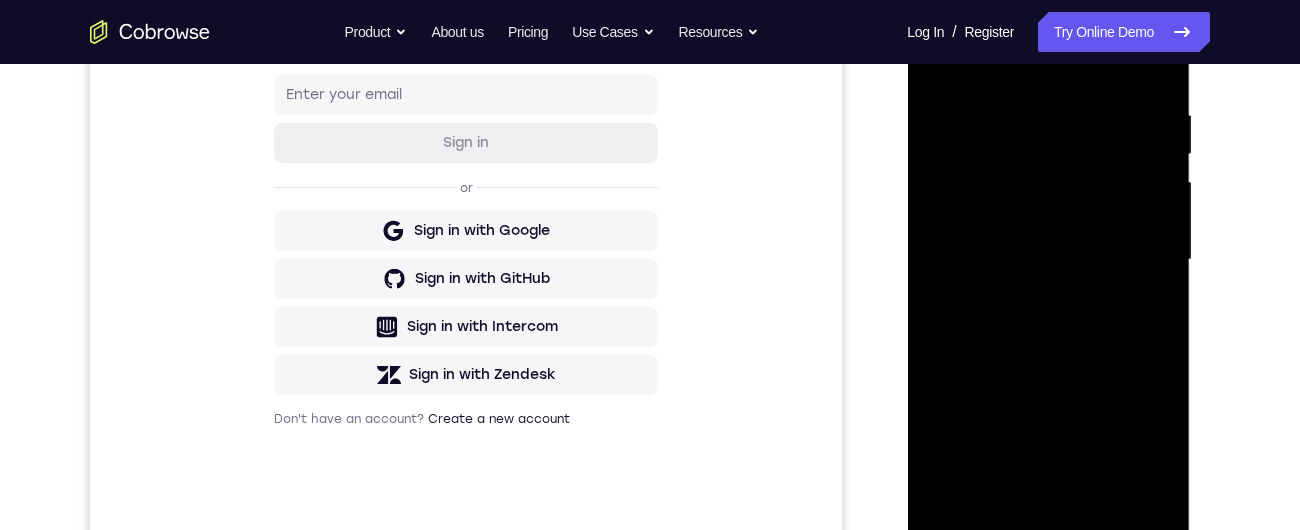 click at bounding box center (1048, 260) 